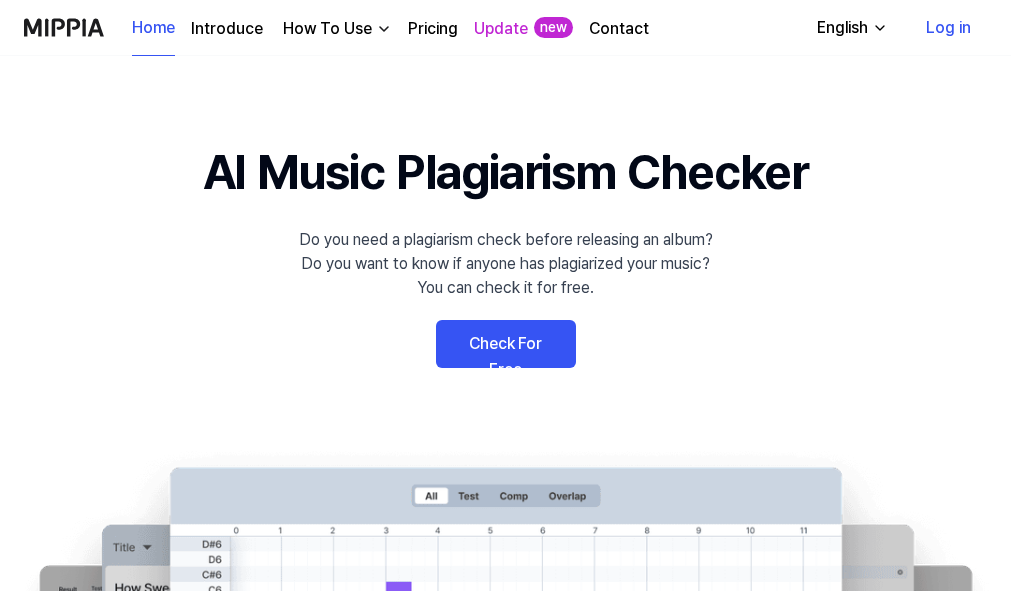 scroll, scrollTop: 0, scrollLeft: 0, axis: both 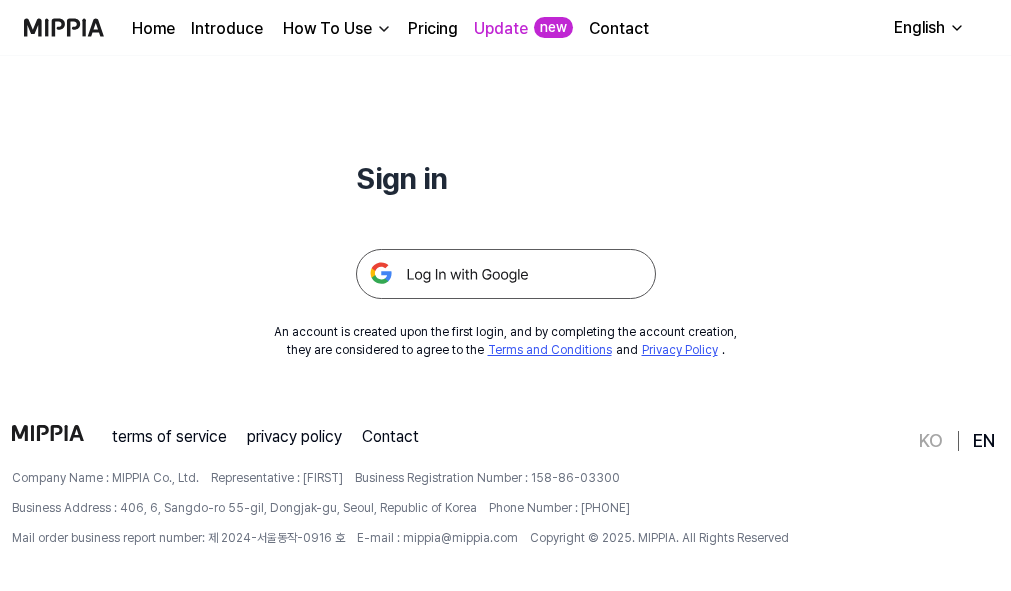 click at bounding box center (506, 250) 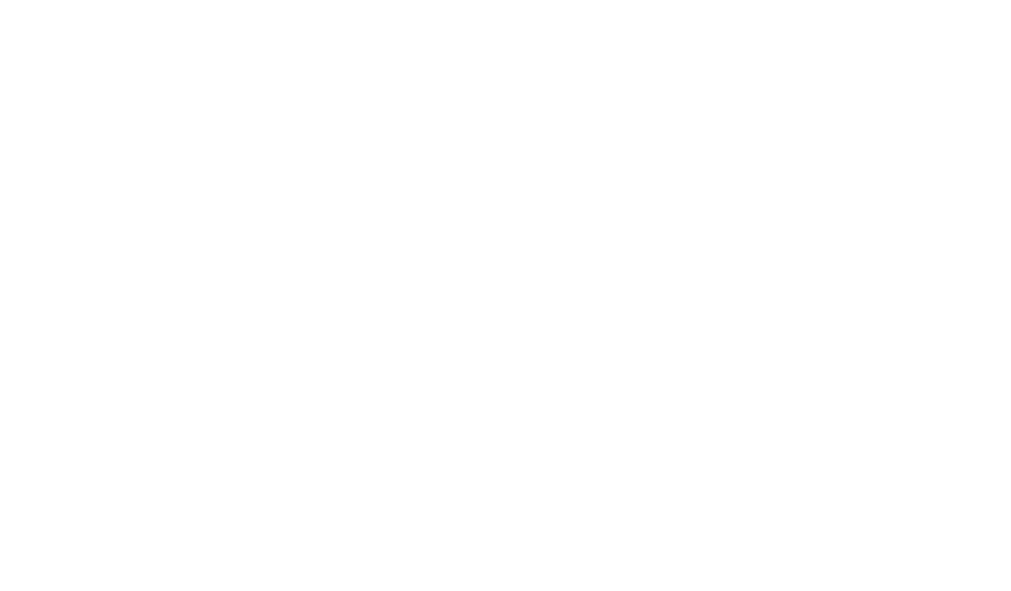 scroll, scrollTop: 0, scrollLeft: 0, axis: both 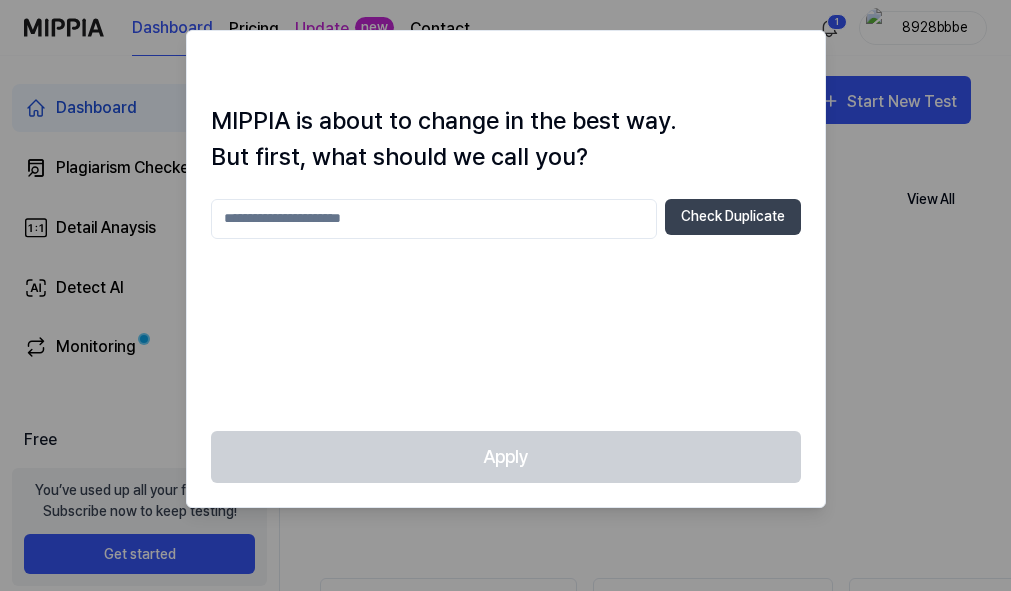 click at bounding box center [434, 219] 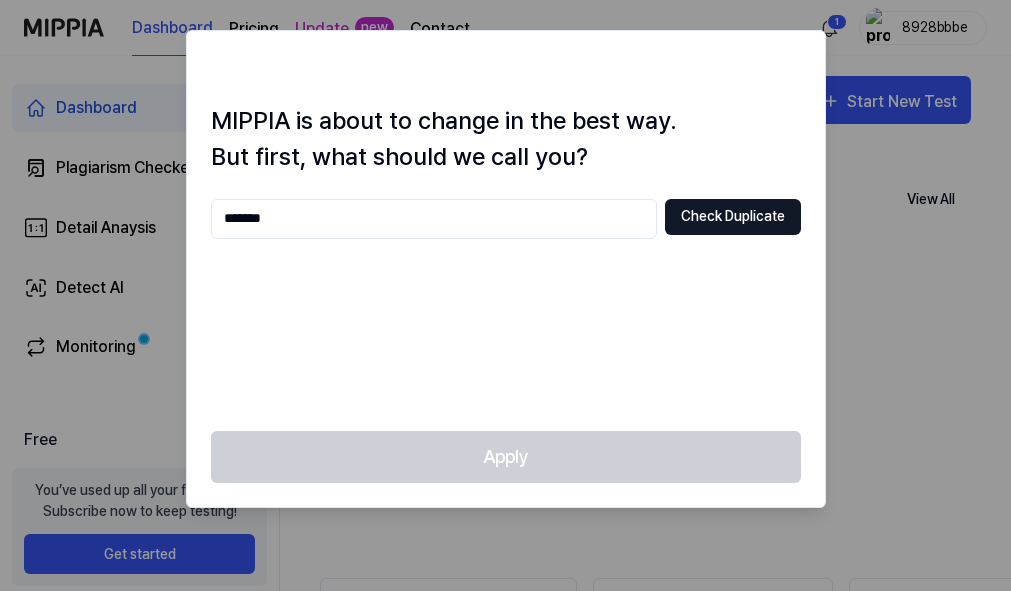 type on "*******" 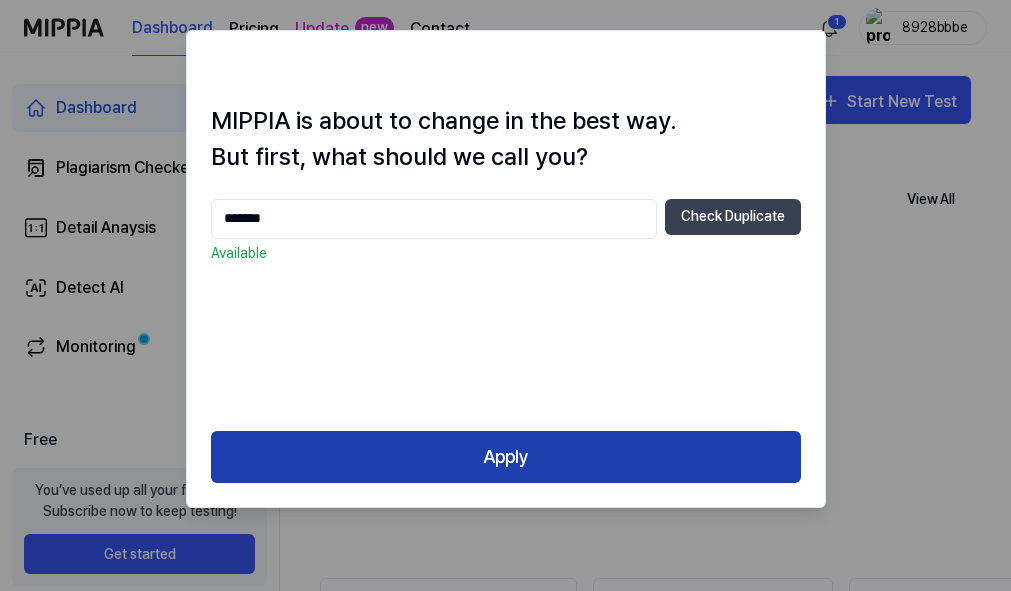 click on "Apply" at bounding box center (506, 457) 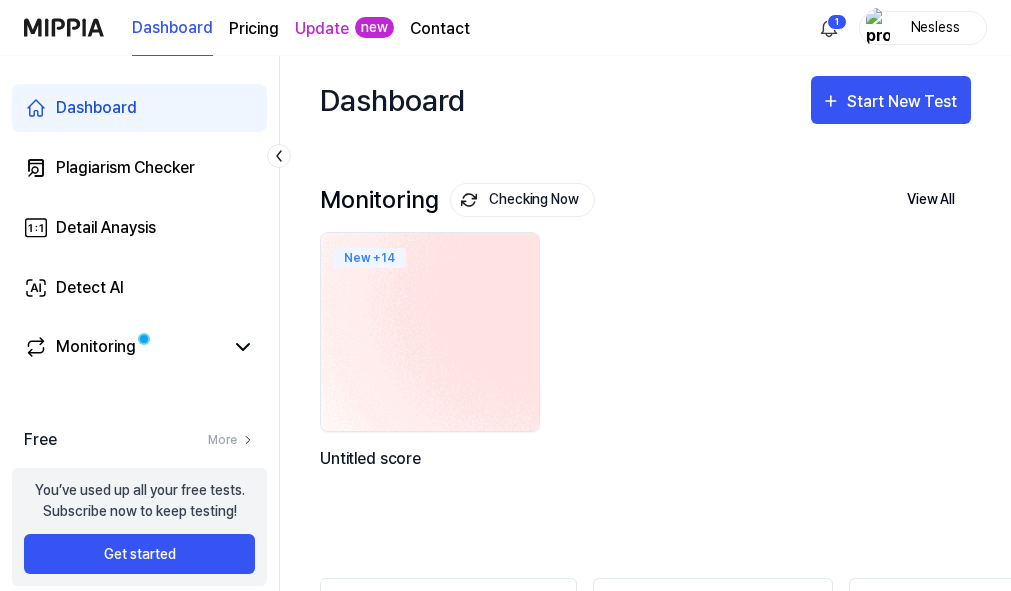 click at bounding box center (430, 332) 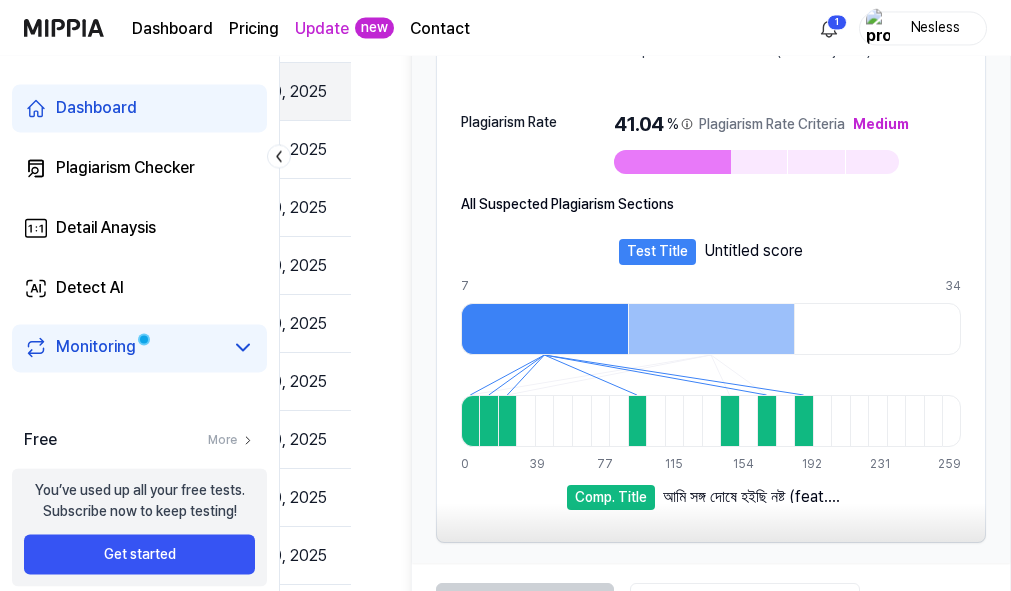 scroll, scrollTop: 248, scrollLeft: 533, axis: both 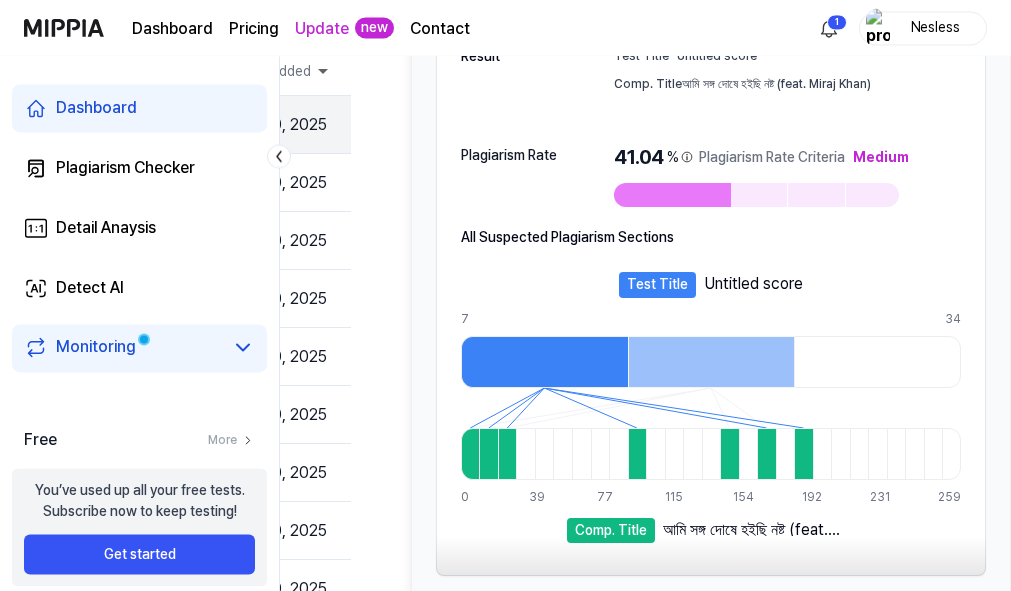 click at bounding box center (470, 454) 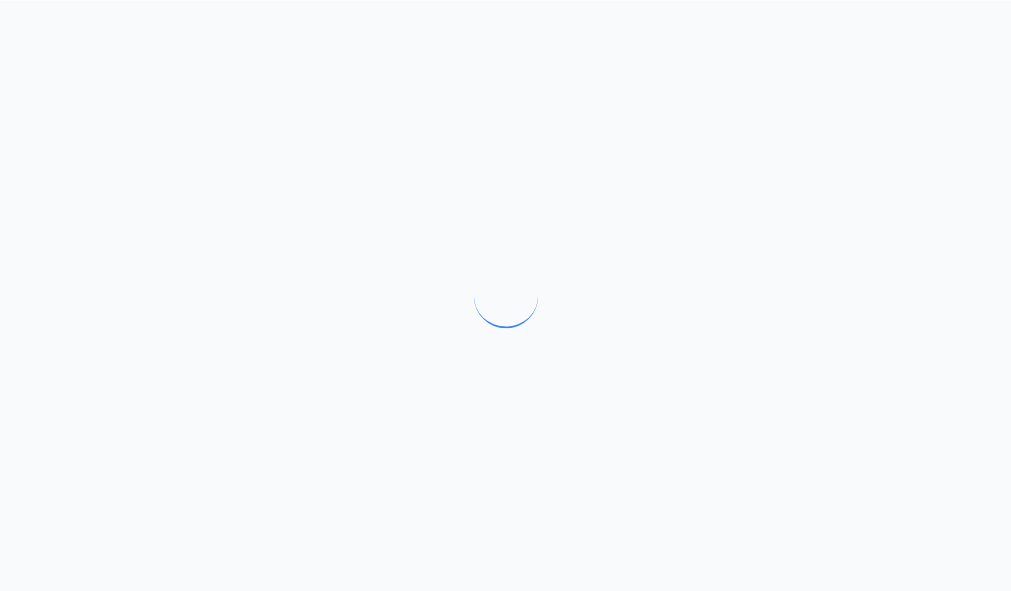scroll, scrollTop: 0, scrollLeft: 0, axis: both 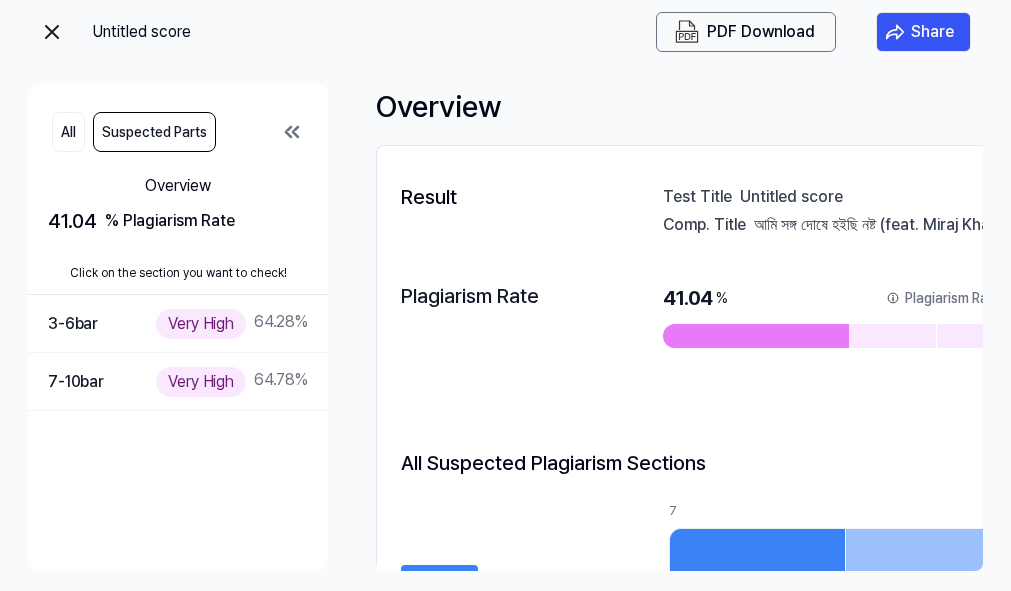 click at bounding box center [52, 32] 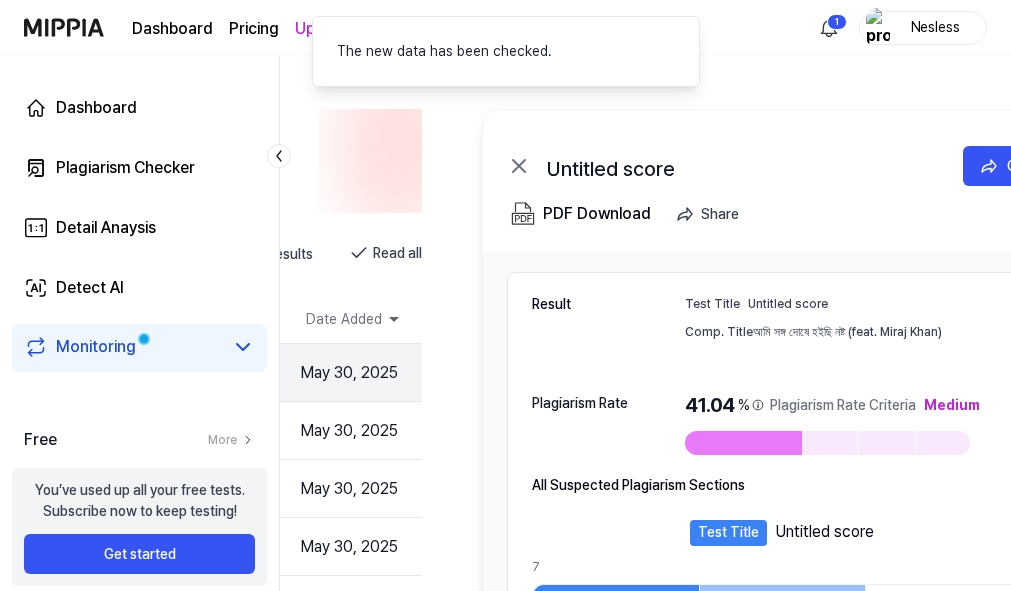 scroll, scrollTop: 0, scrollLeft: 452, axis: horizontal 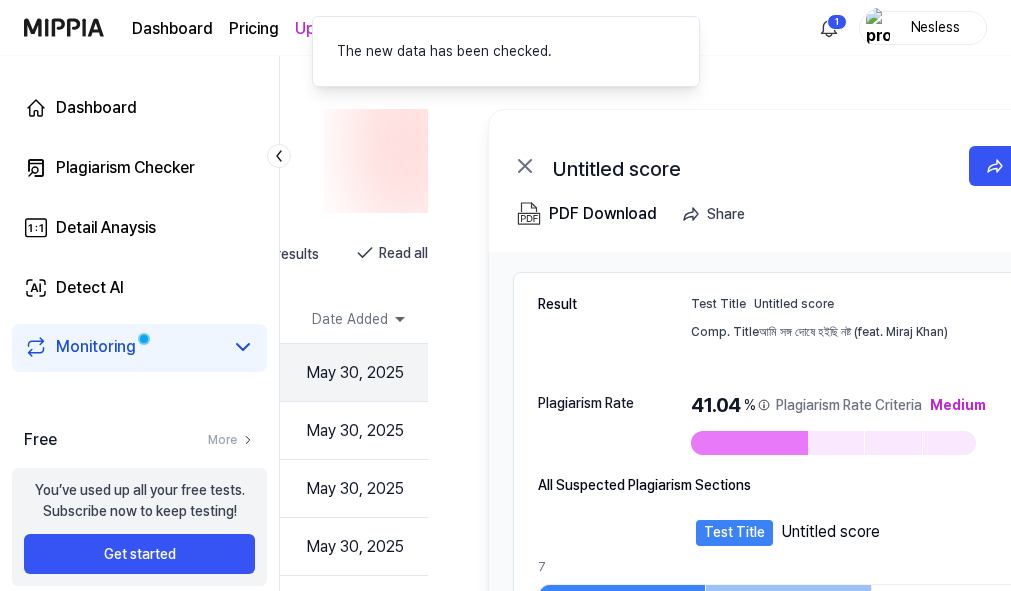 click 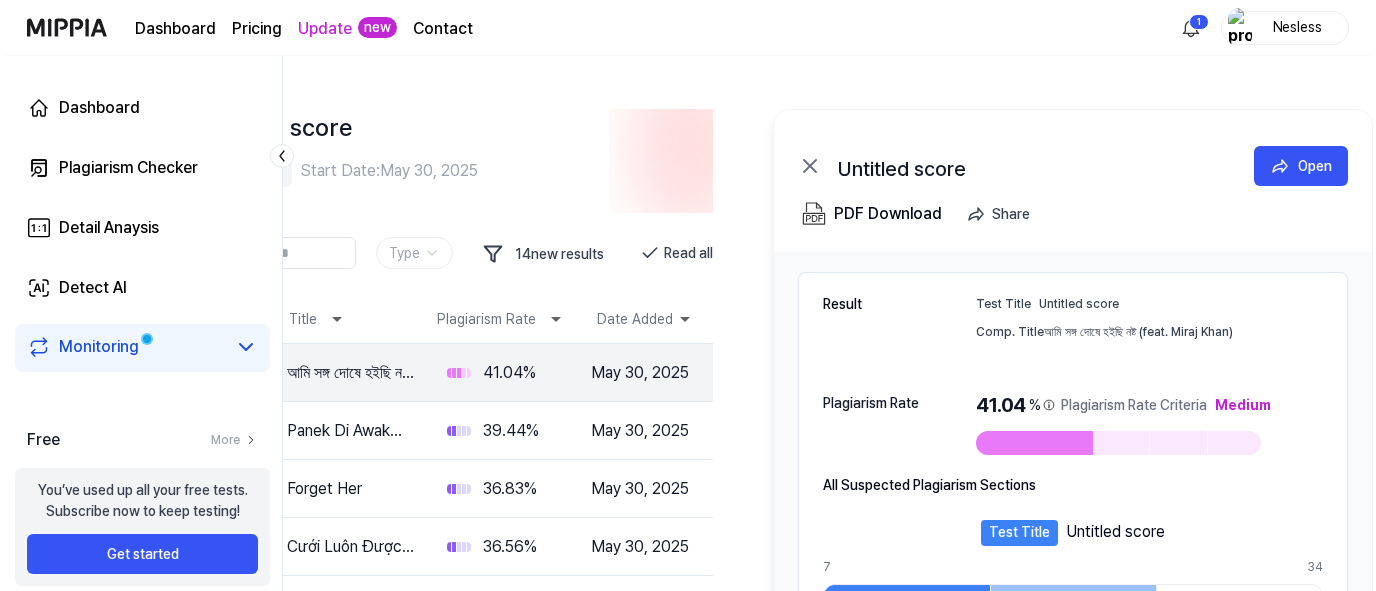scroll, scrollTop: 0, scrollLeft: 168, axis: horizontal 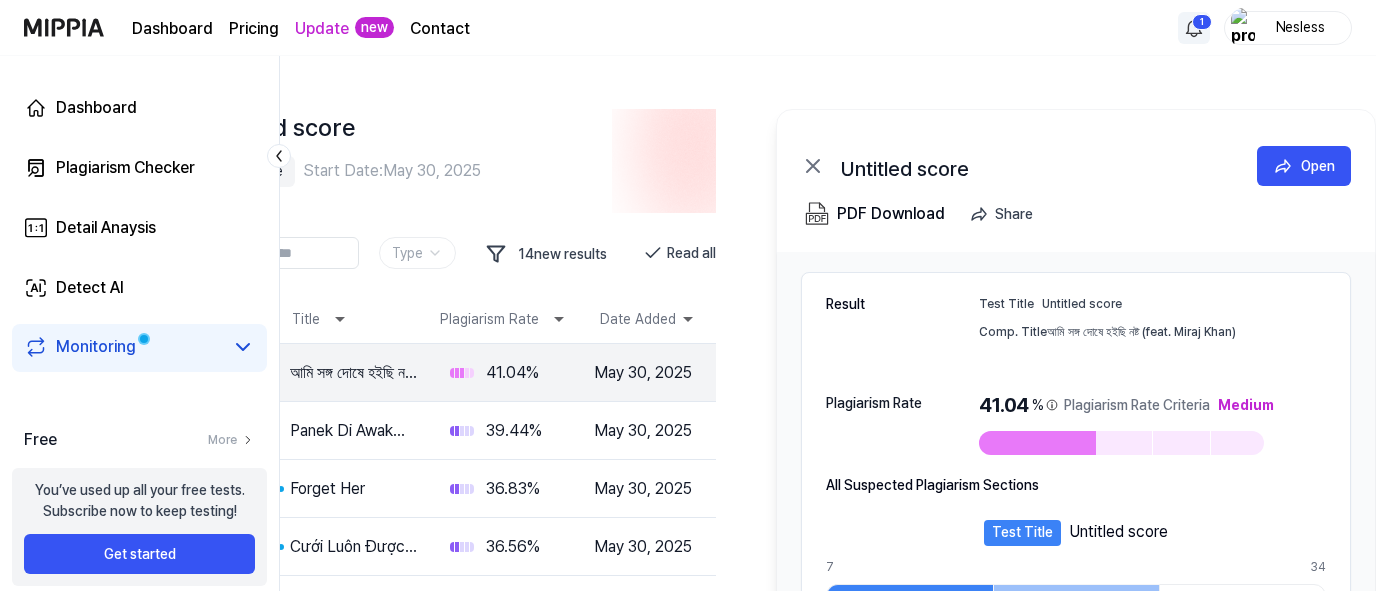 click on "Dashboard Pricing Update new Contact 1 Nesless Dashboard Plagiarism Checker Detail Anaysis Detect AI Monitoring Free More You’ve used up all your free tests.
Subscribe now to keep testing! Get started Monitoring 0  /  0 Dashboard Untitled score Edit/Delete Start Date:  May 30, 2025 Type 14  new results Read all Type Title Plagiarism Rate Date Added Inst আমি সঙ্গ দোষে হইছি নষ্ট (feat. Miraj Khan) 41.04  % May 30, 2025 Open Inst Panek Di Awak Kayo Di Urang 39.44  % May 30, 2025 Open Inst Forget Her 36.83  % May 30, 2025 Open Inst Cưới Luôn Được Không？ 36.56  % May 30, 2025 Open Inst Todos os Amores São Iguais (Acústico) 36.24  % May 30, 2025 Open Inst By Friday 36.08  % May 30, 2025 Open Inst All of Me - John Legend (Max & Zendaya) 36.04  % May 30, 2025 Open Inst Tumbling Dice 35.83  % May 30, 2025 Open Inst Украл покой 35.48  % May 30, 2025 Open Inst 【KuroKumo】 Marunouchi Sadistic 35.45  % May 30, 2025 Open 1 2 Untitled score Open PDF Download" at bounding box center (524, 295) 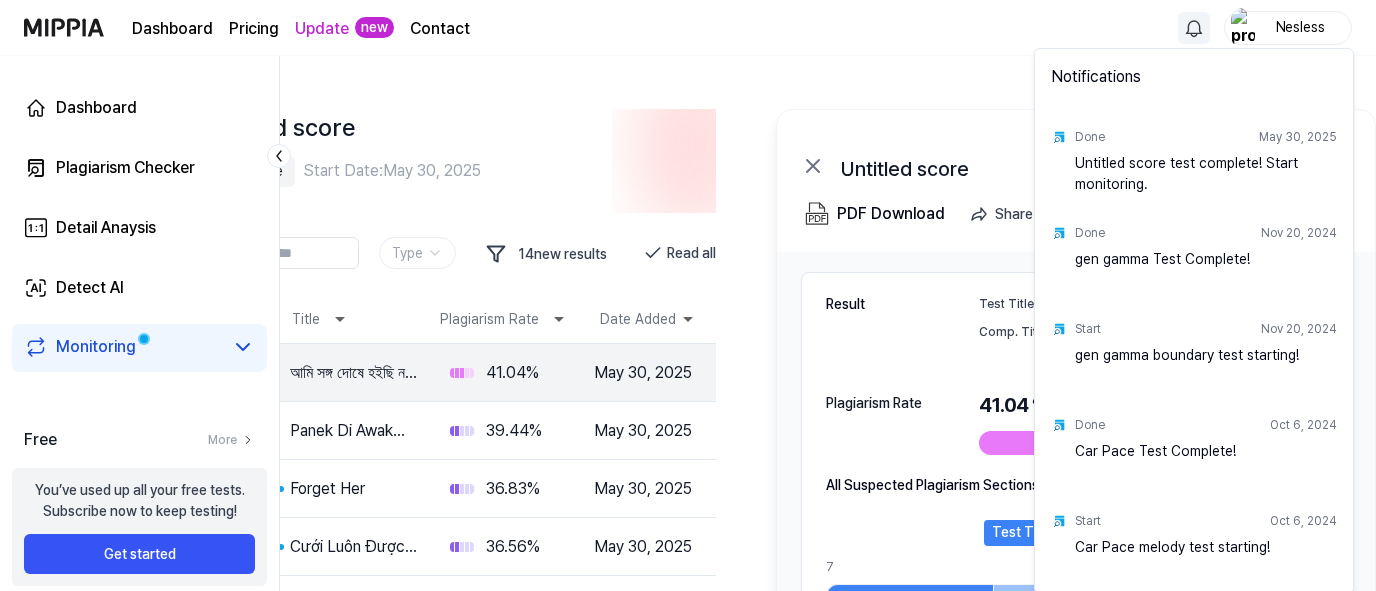 click on "Done May 30, 2025" at bounding box center (1206, 137) 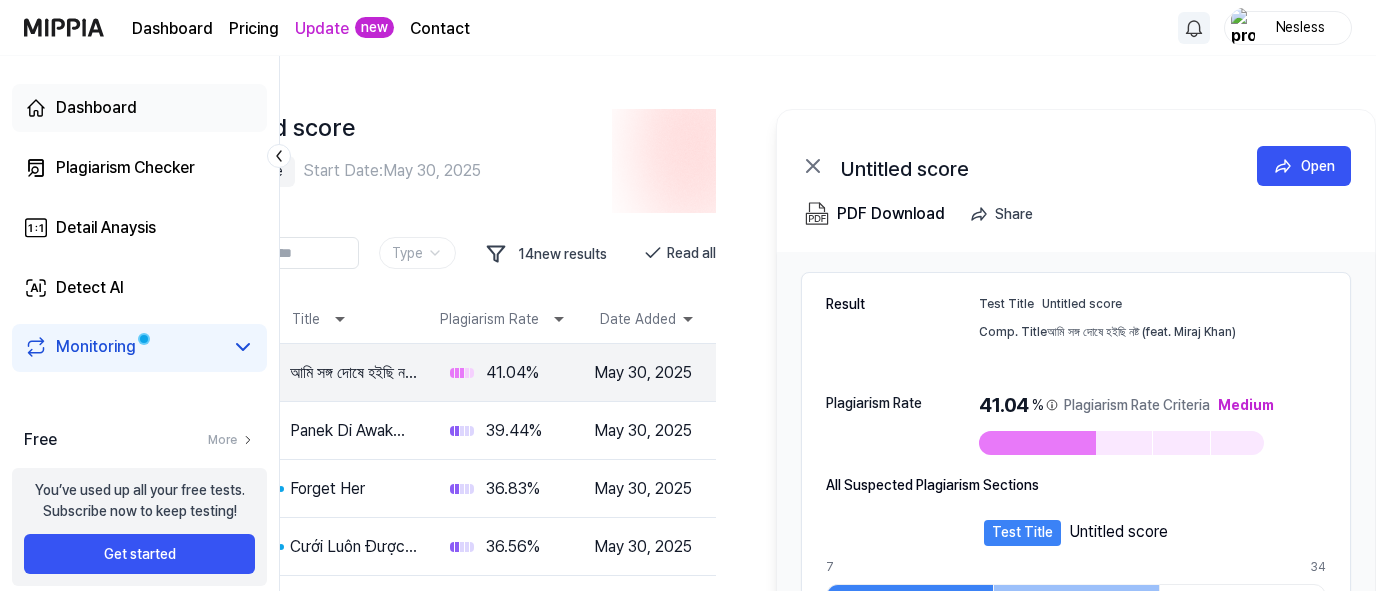 click on "Dashboard" at bounding box center [139, 108] 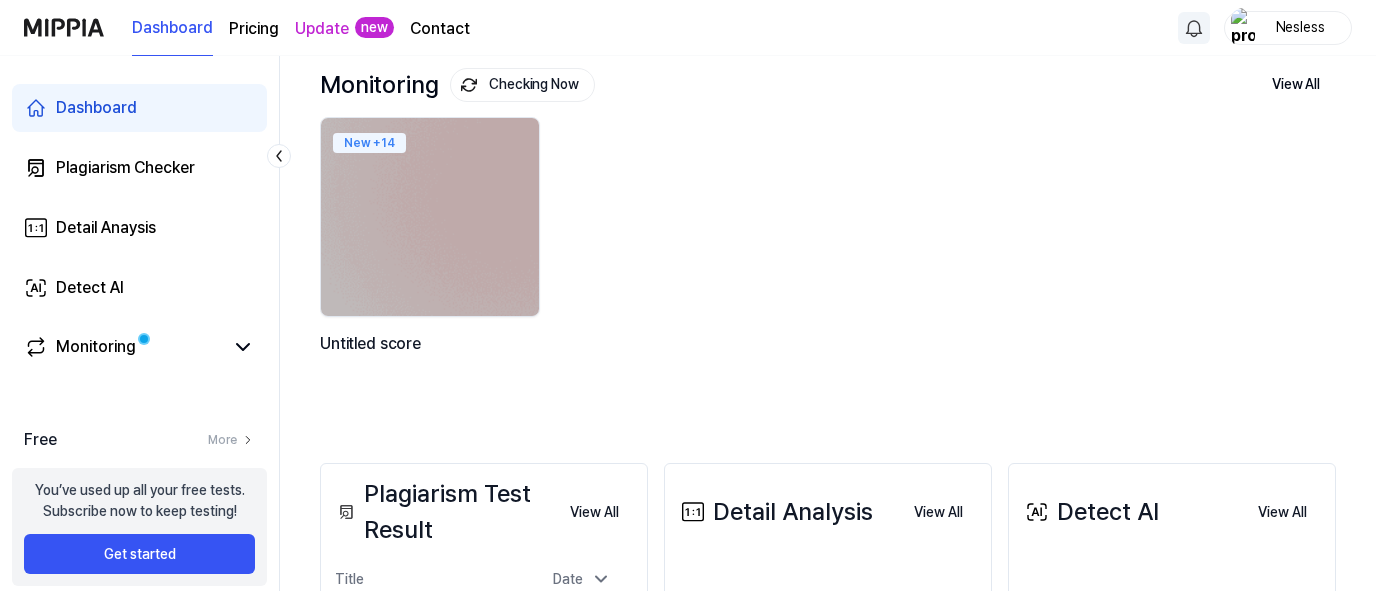 scroll, scrollTop: 0, scrollLeft: 0, axis: both 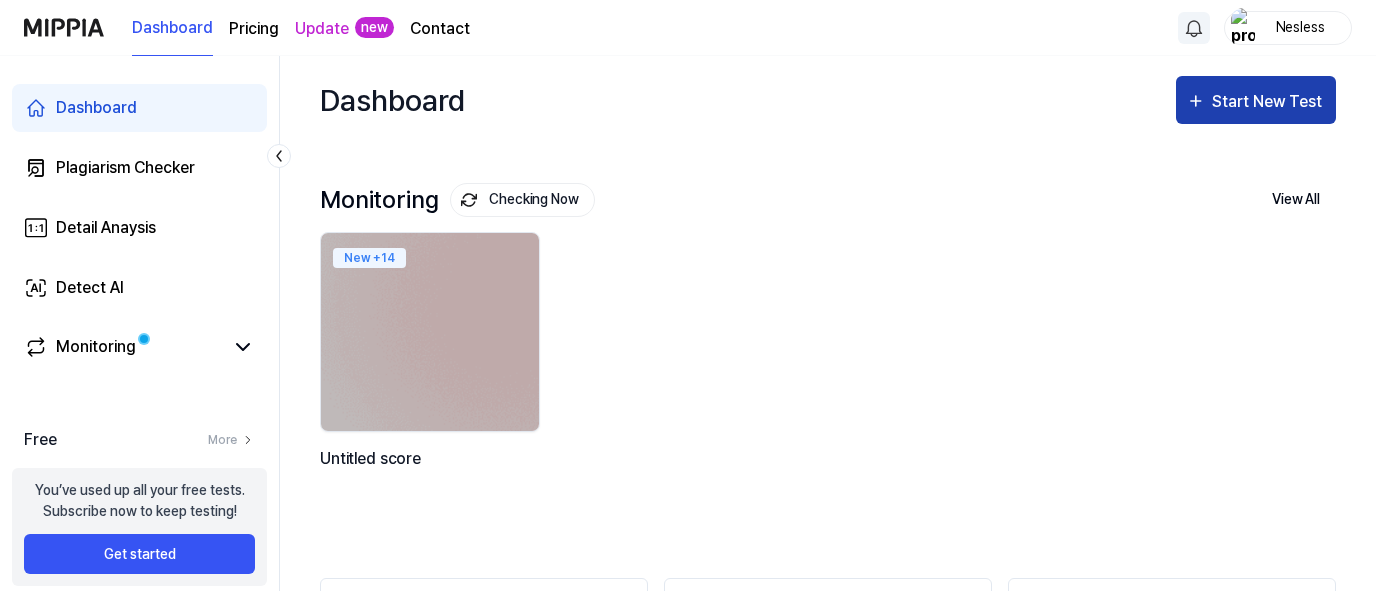click on "Start New Test" at bounding box center [1256, 100] 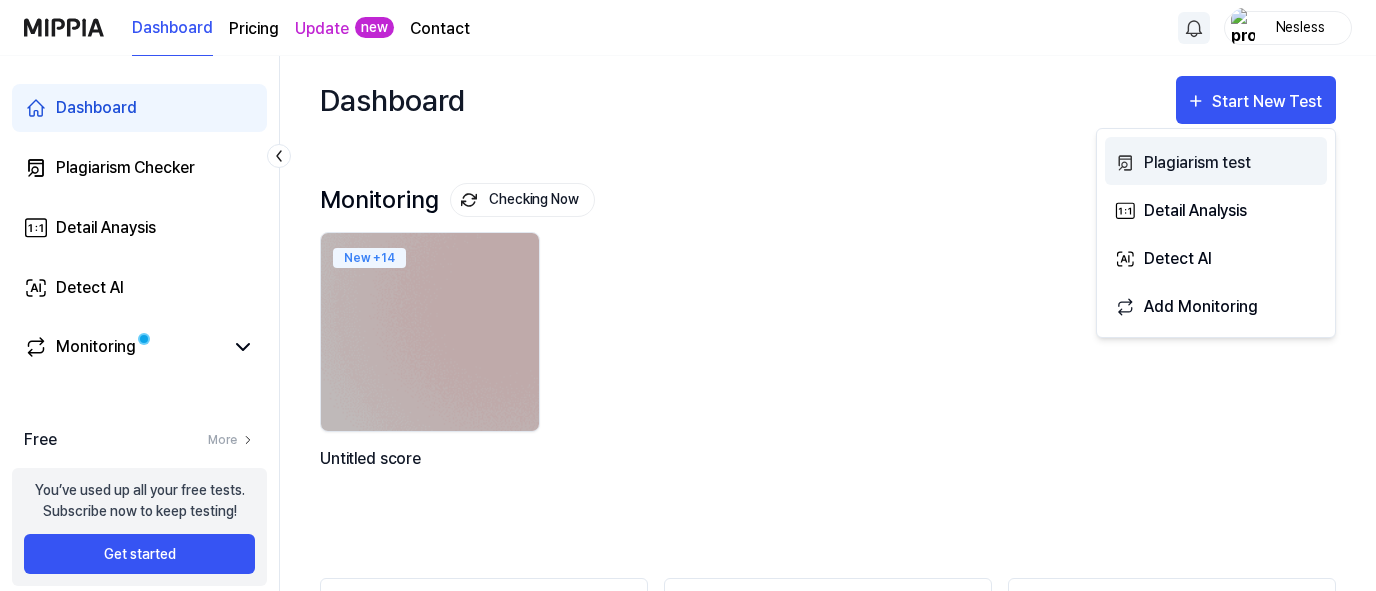 click on "Plagiarism test" at bounding box center (1231, 163) 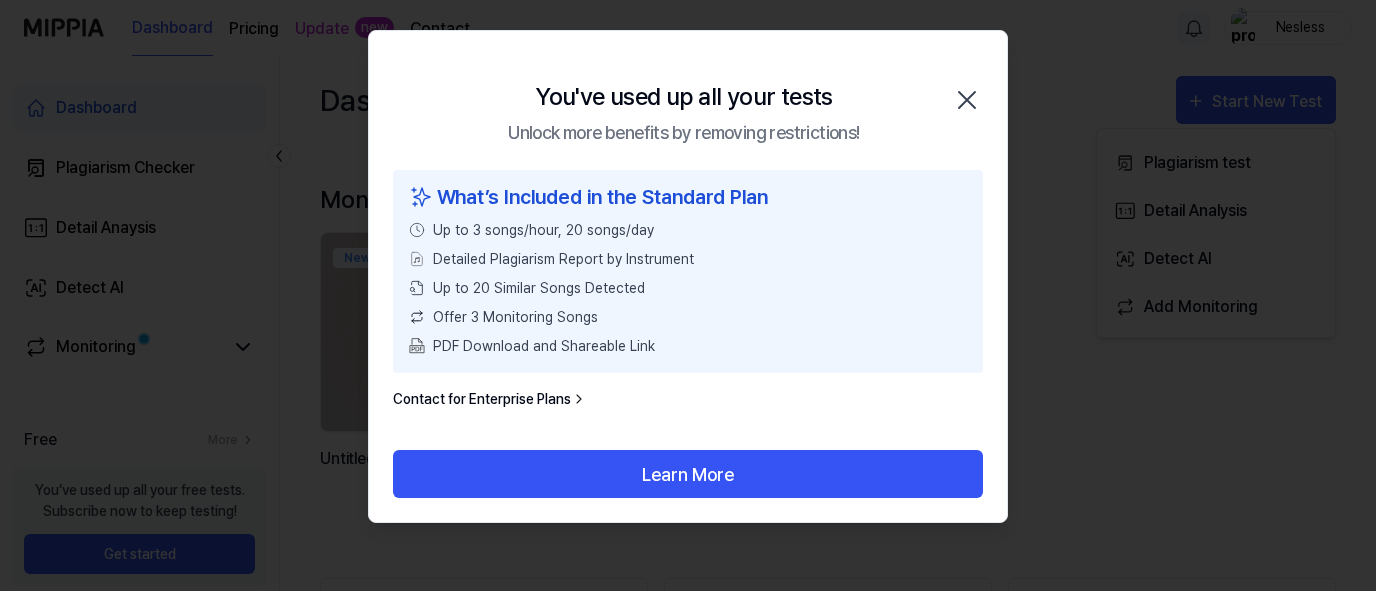 drag, startPoint x: 968, startPoint y: 95, endPoint x: 1027, endPoint y: 84, distance: 60.016663 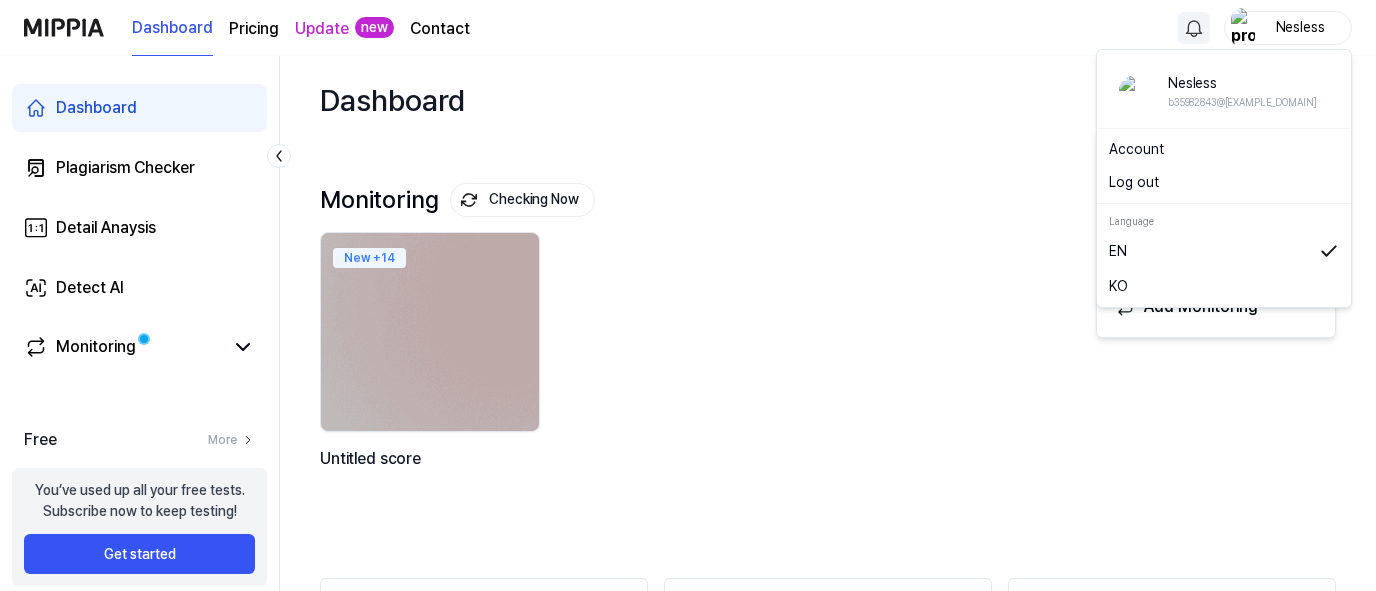 click on "Nesless" at bounding box center [1300, 27] 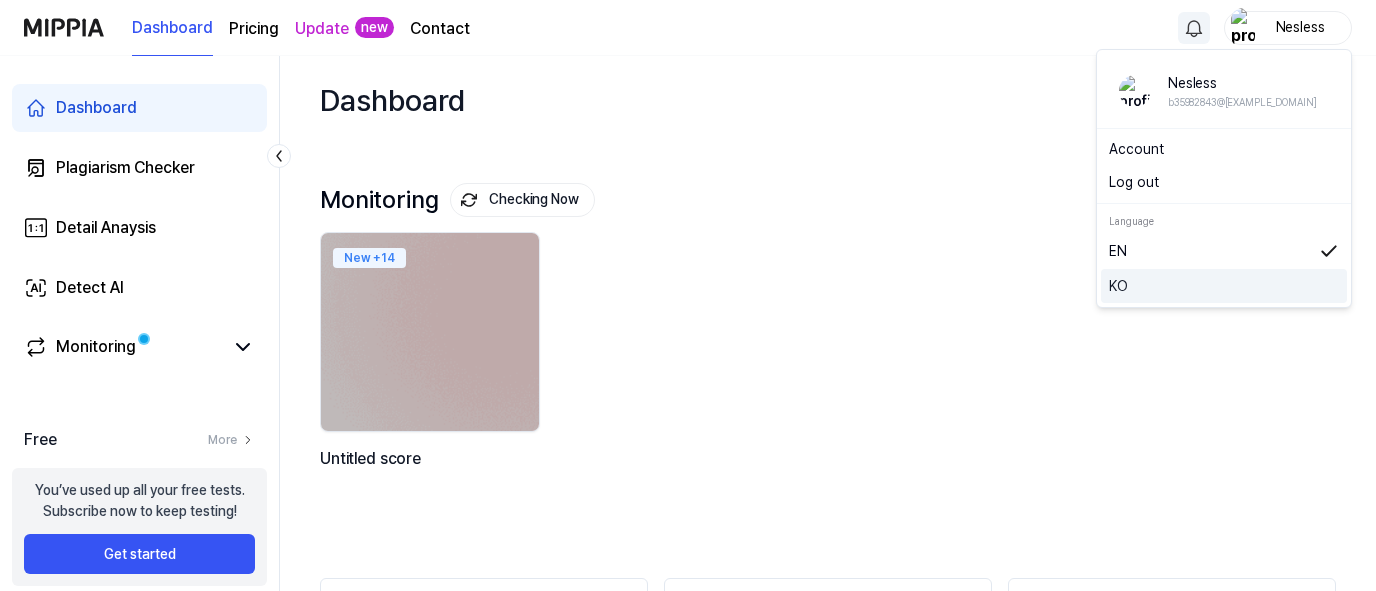 click on "KO" at bounding box center [1224, 286] 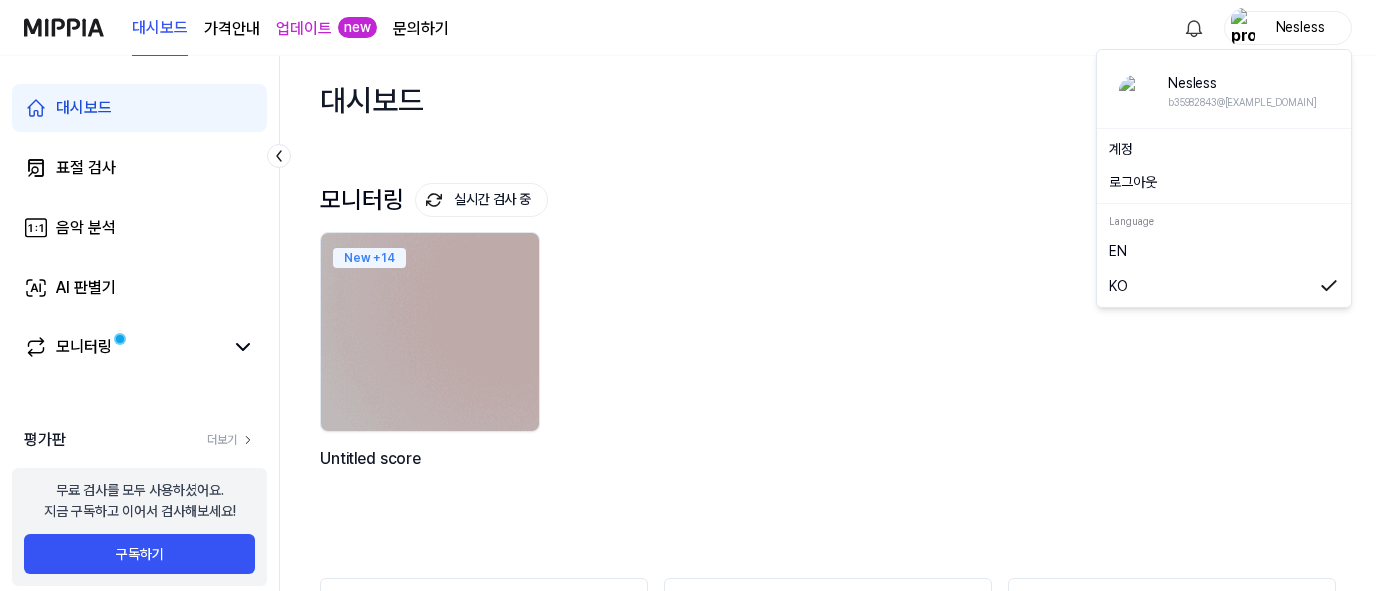 click on "Nesless" at bounding box center [1288, 28] 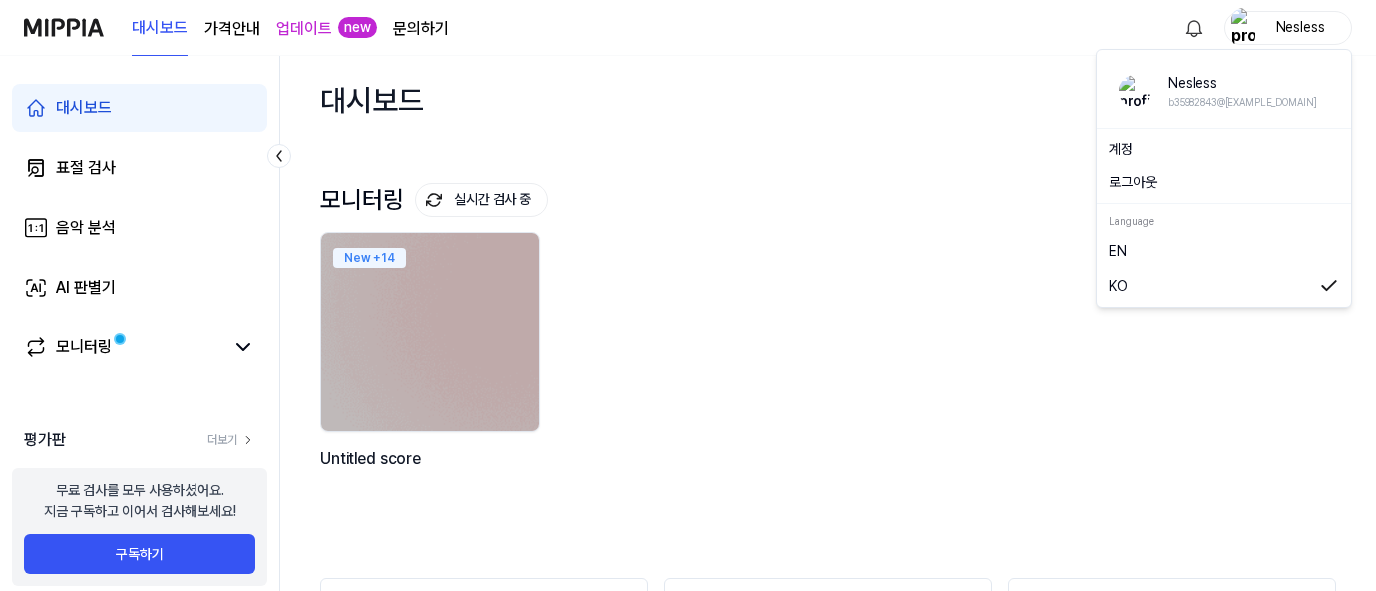 click on "EN" at bounding box center (1224, 251) 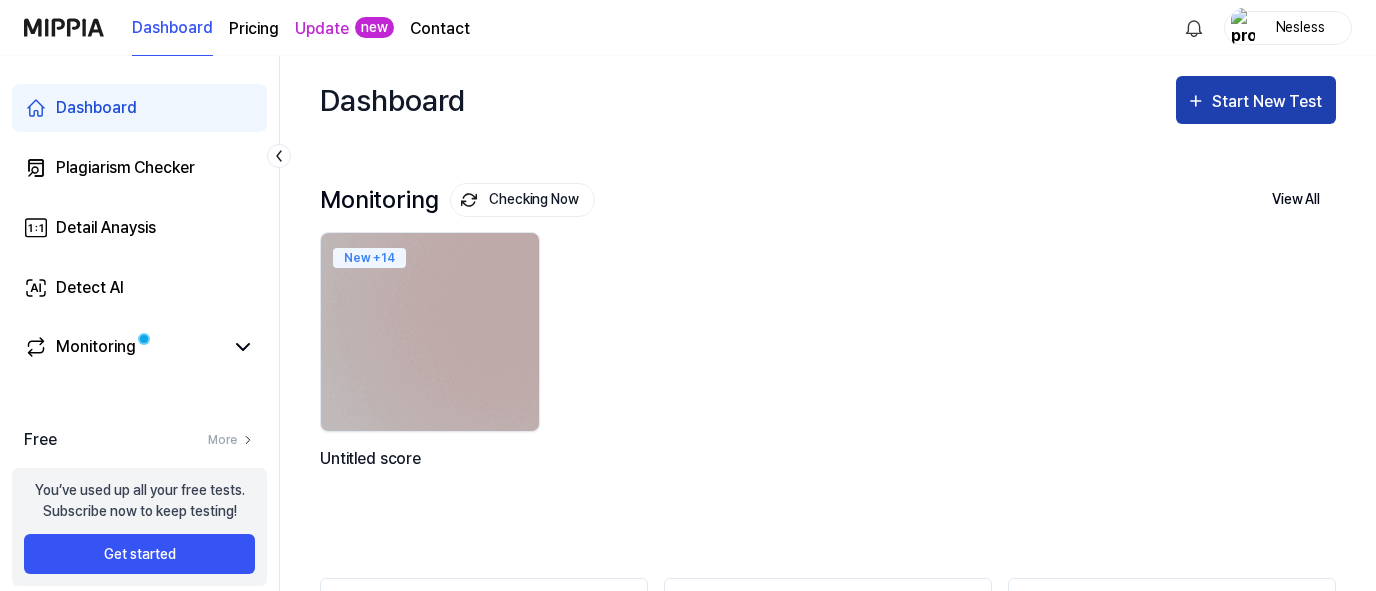 click on "Start New Test" at bounding box center [1269, 102] 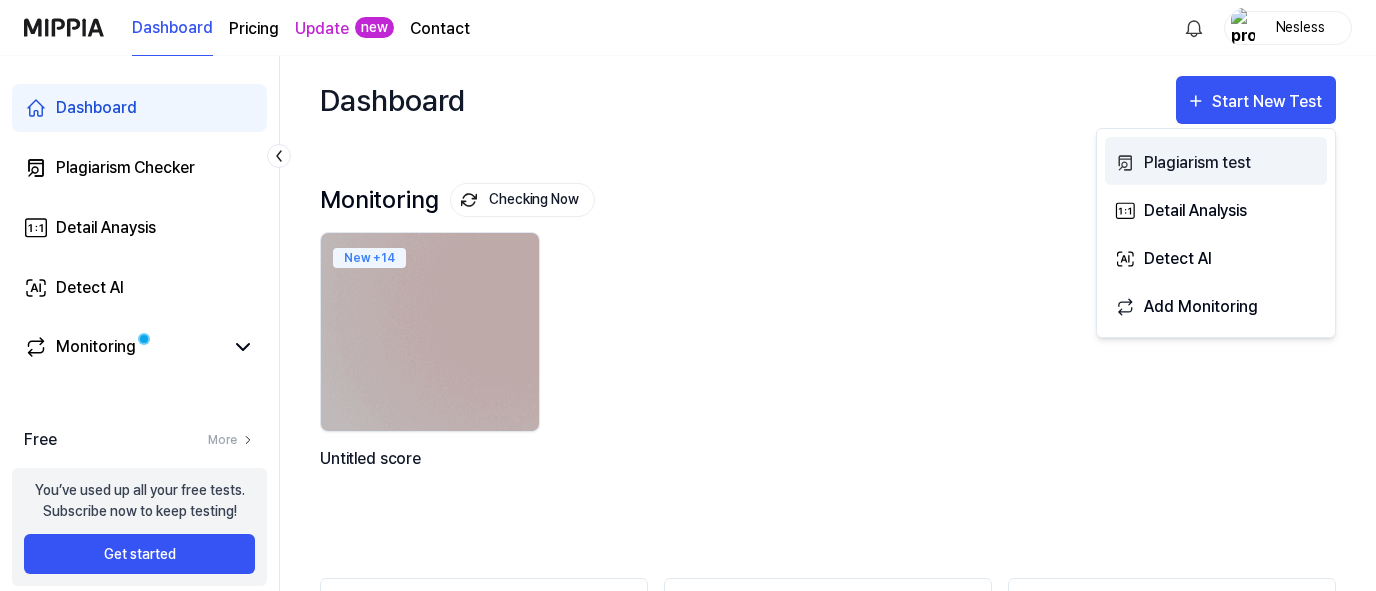click on "Plagiarism test" at bounding box center (1231, 163) 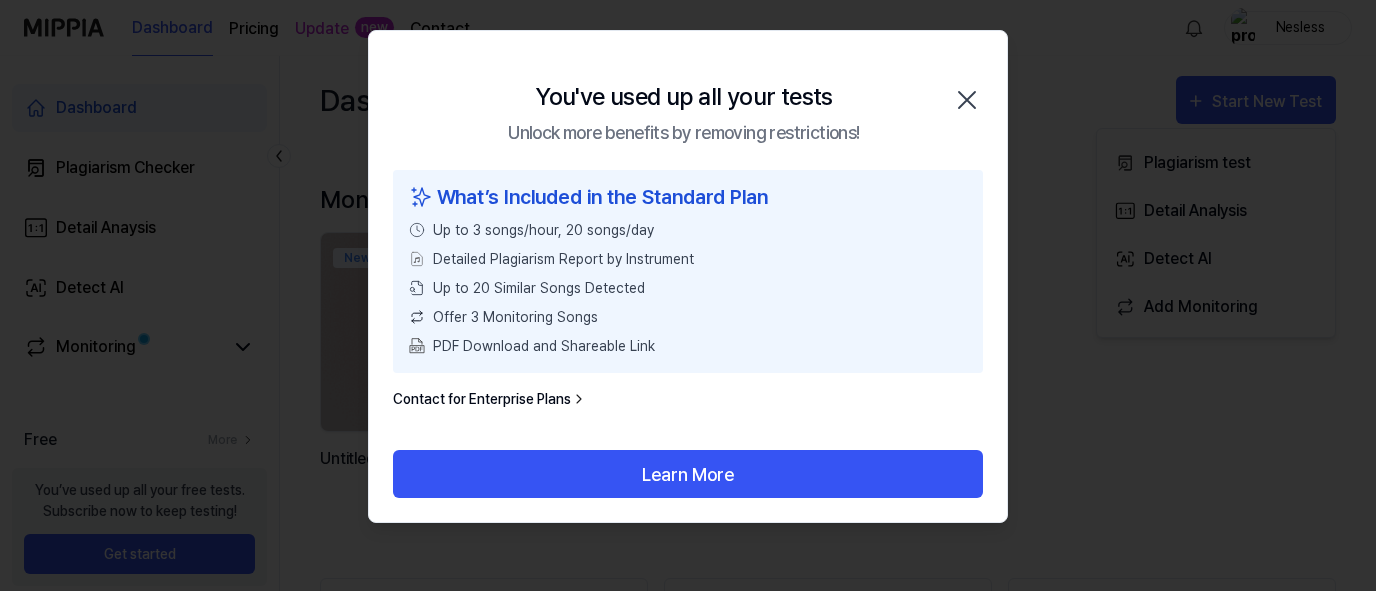 click 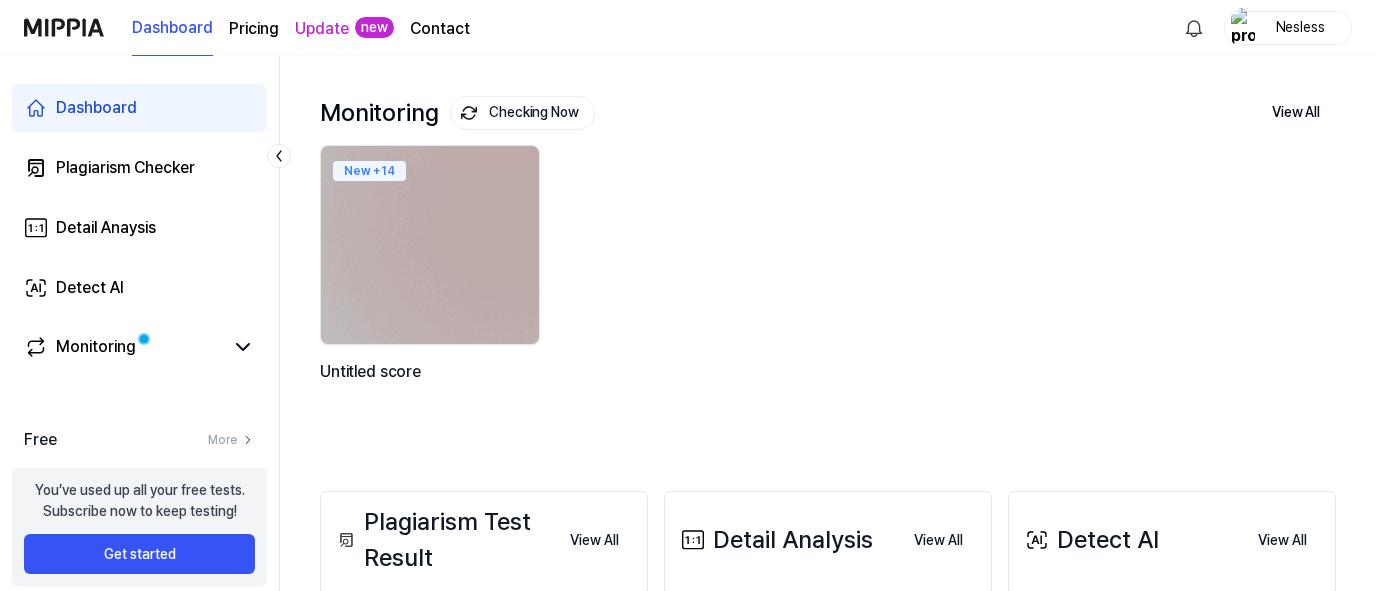 scroll, scrollTop: 480, scrollLeft: 0, axis: vertical 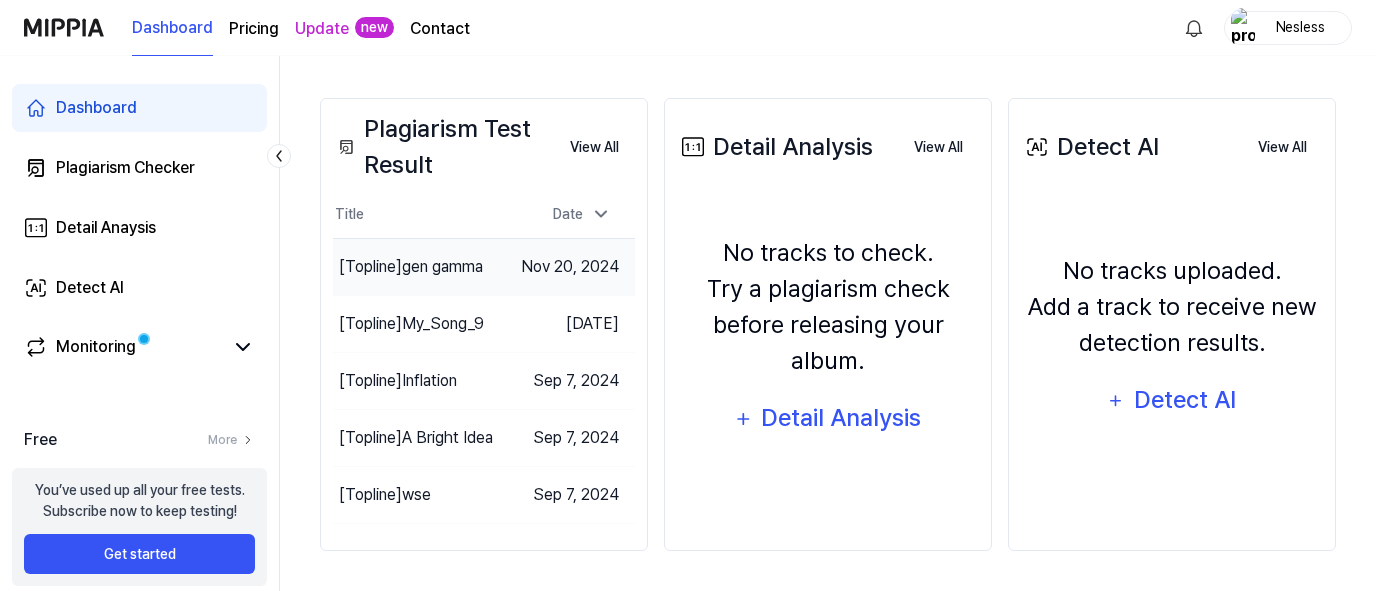 click on "[Topline] gen gamma" at bounding box center [411, 267] 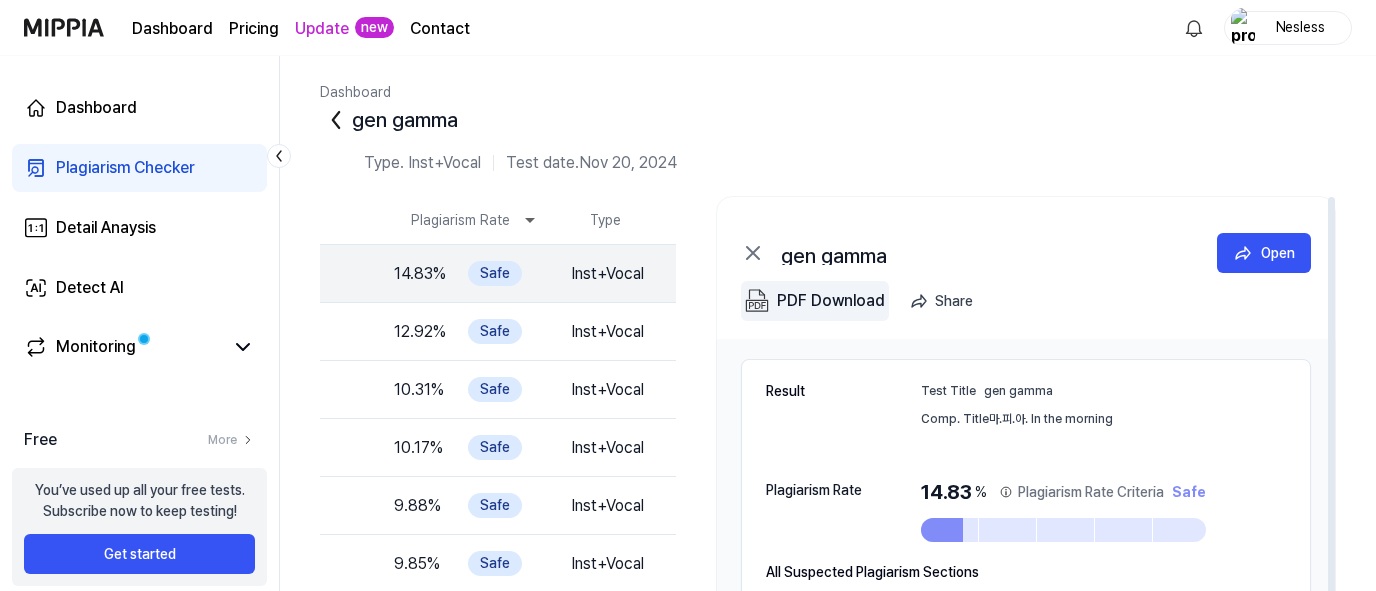 scroll, scrollTop: 49, scrollLeft: 507, axis: both 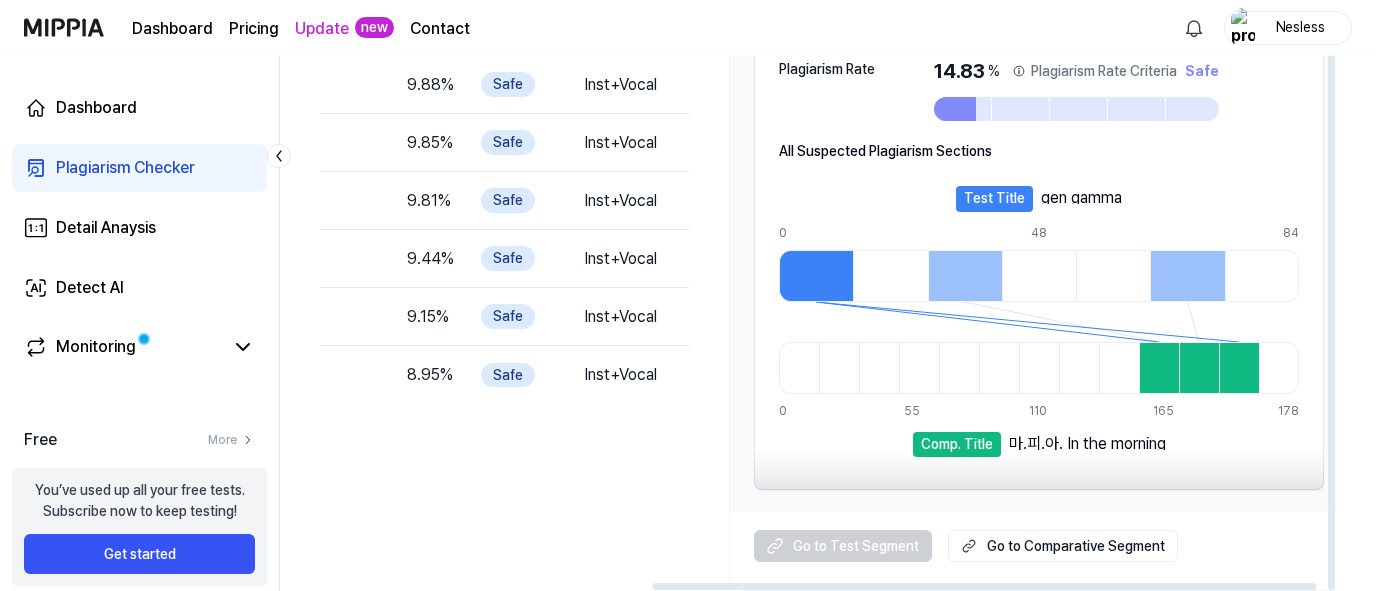 click at bounding box center (999, 368) 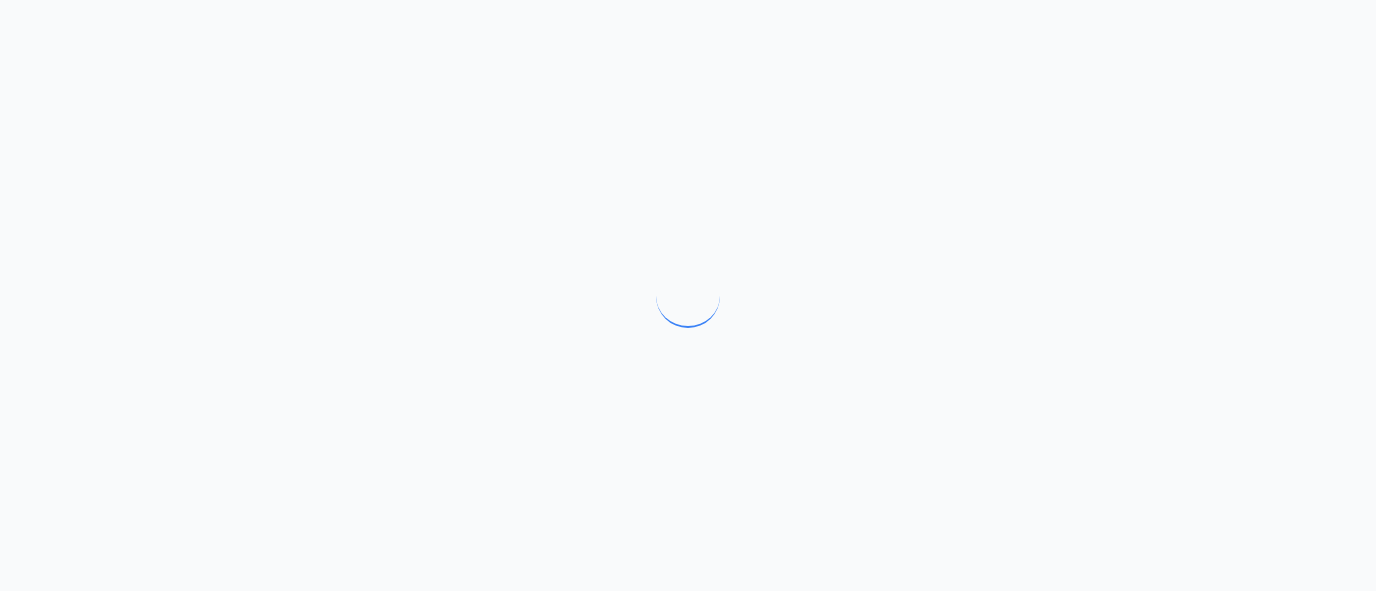 scroll, scrollTop: 0, scrollLeft: 0, axis: both 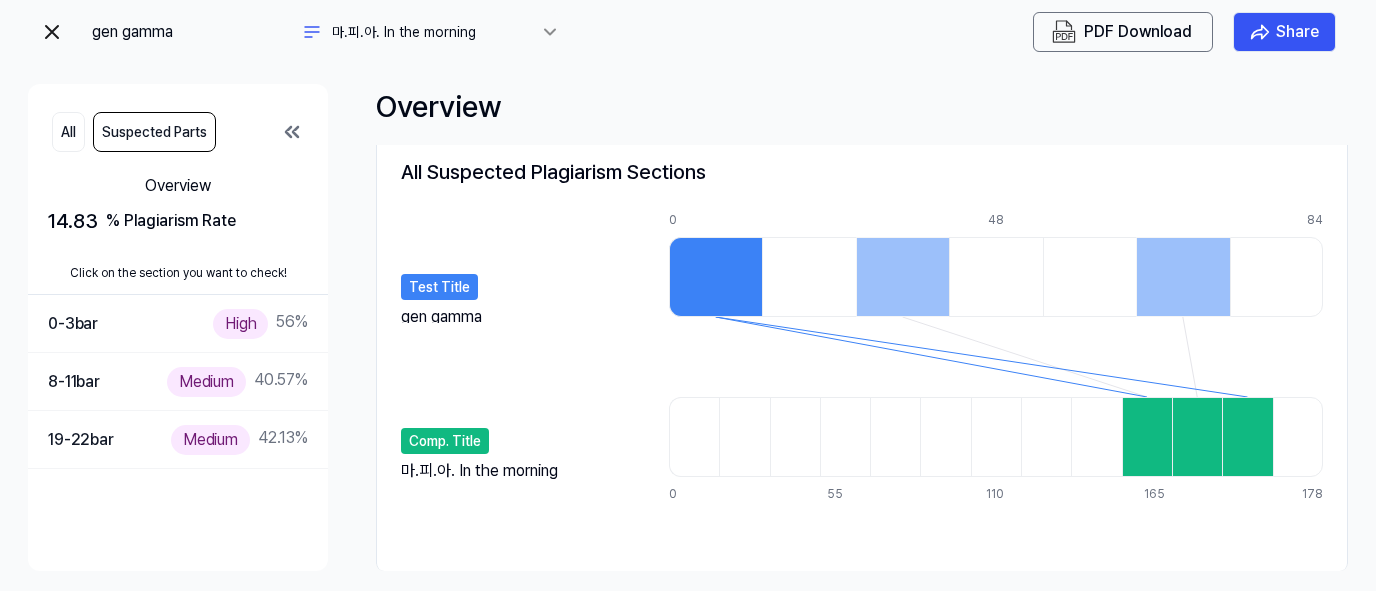 click at bounding box center [52, 32] 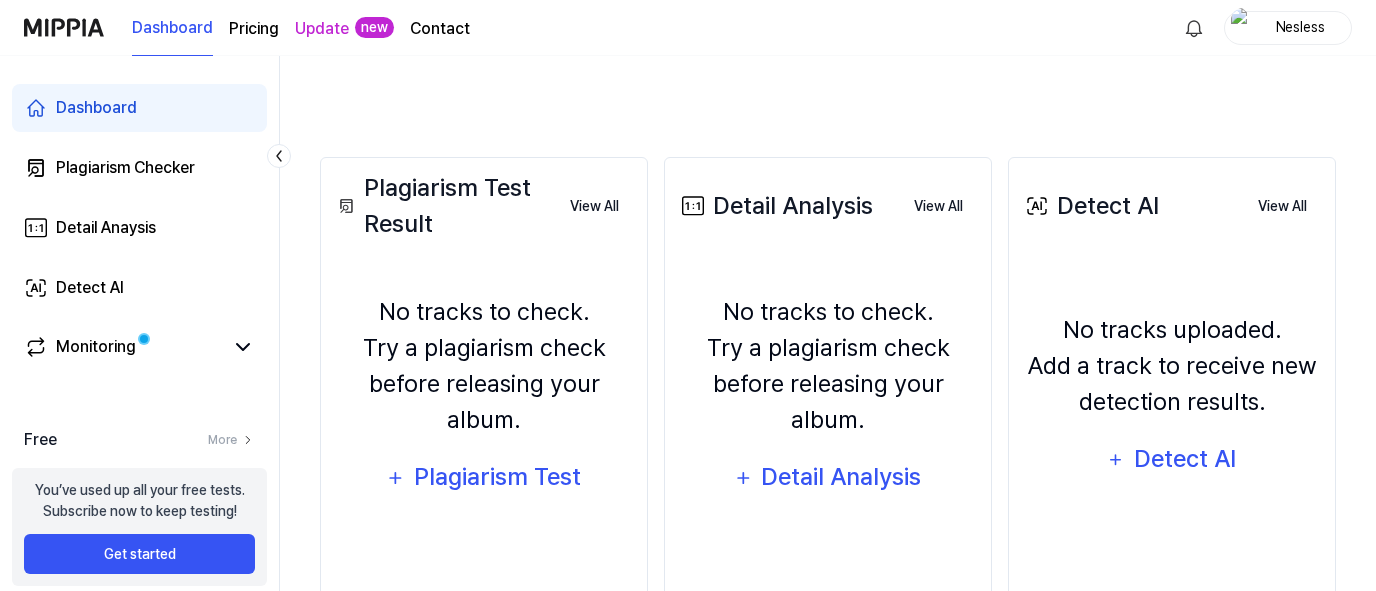 scroll, scrollTop: 480, scrollLeft: 0, axis: vertical 